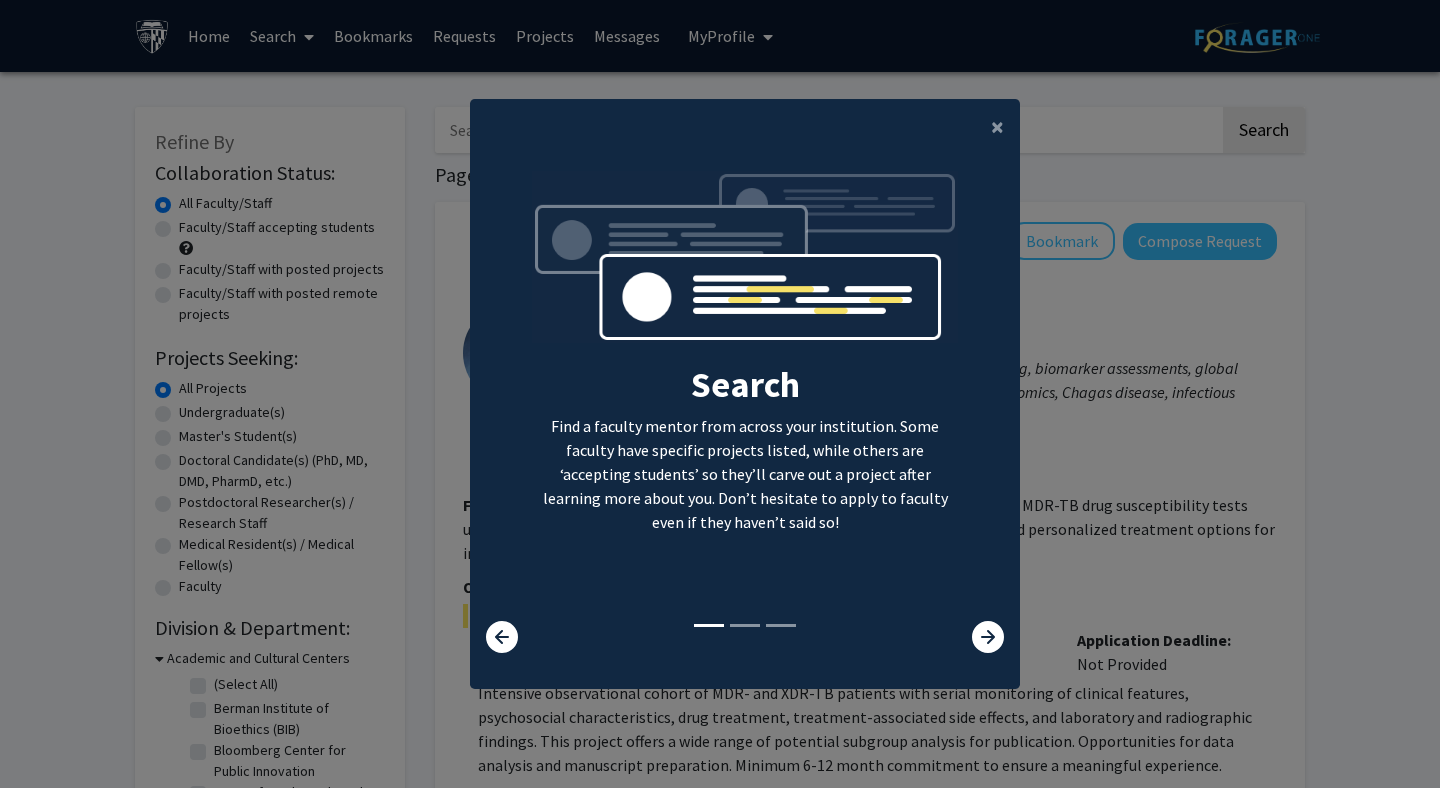 scroll, scrollTop: 0, scrollLeft: 0, axis: both 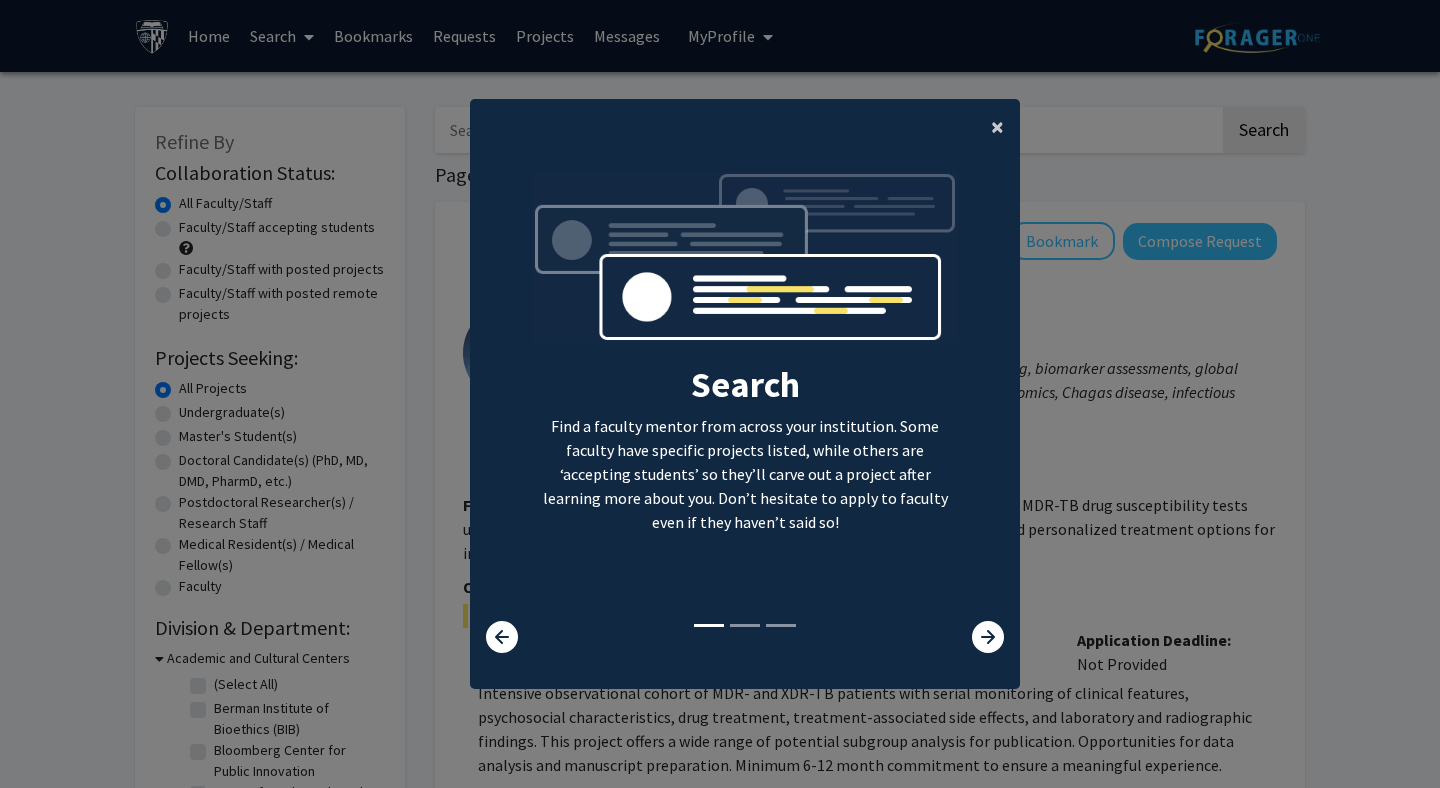 click on "×" 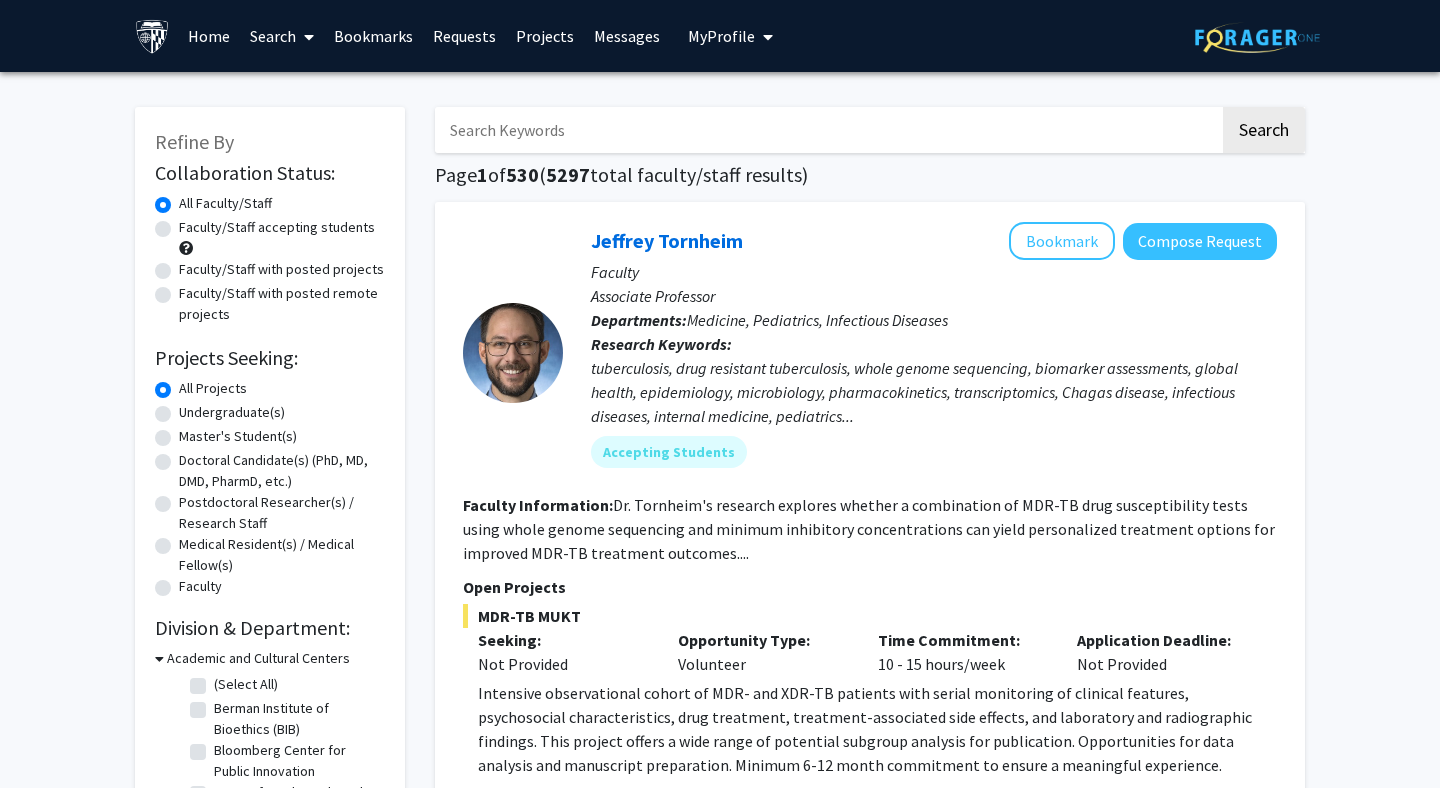 click on "Master's Student(s)" 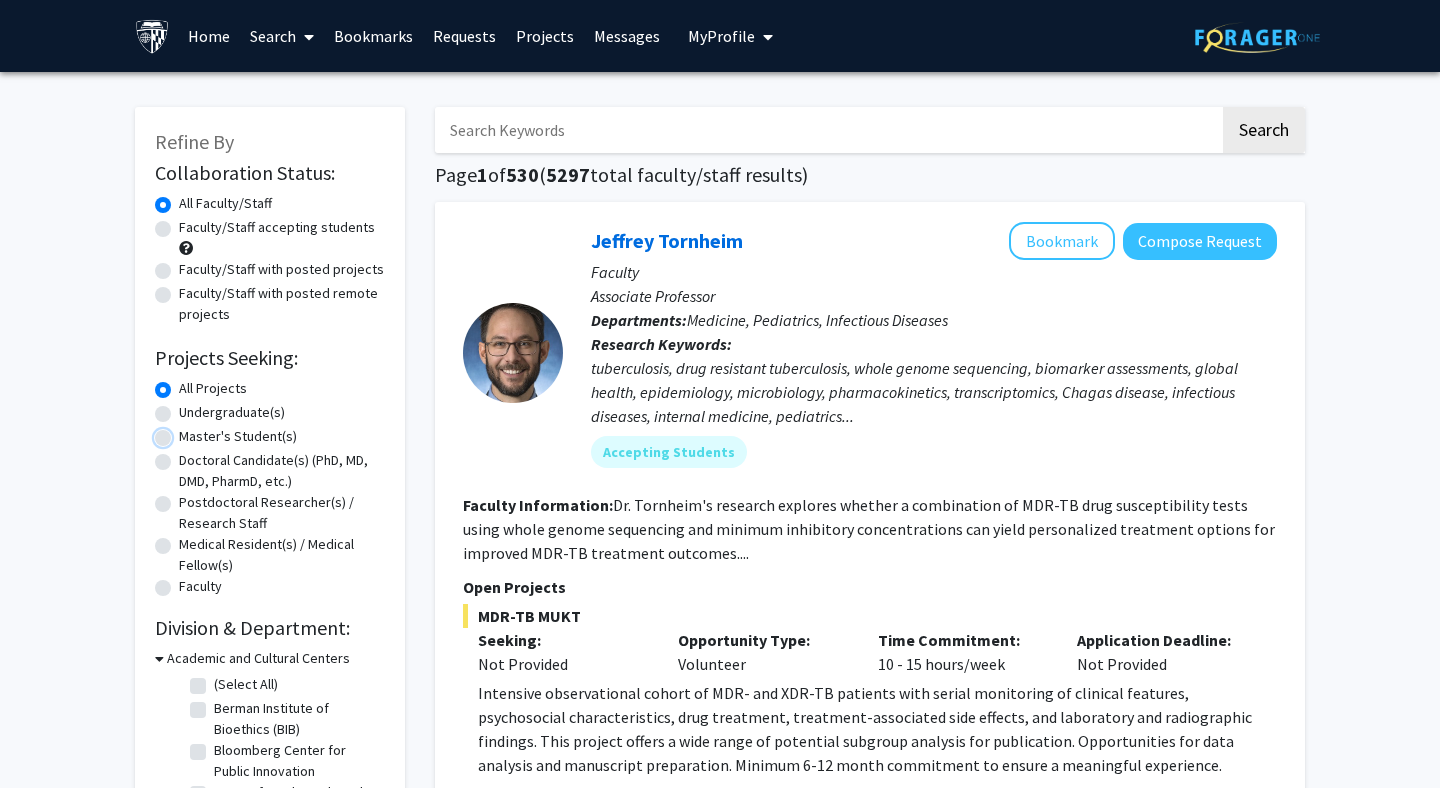 click on "Master's Student(s)" at bounding box center [185, 432] 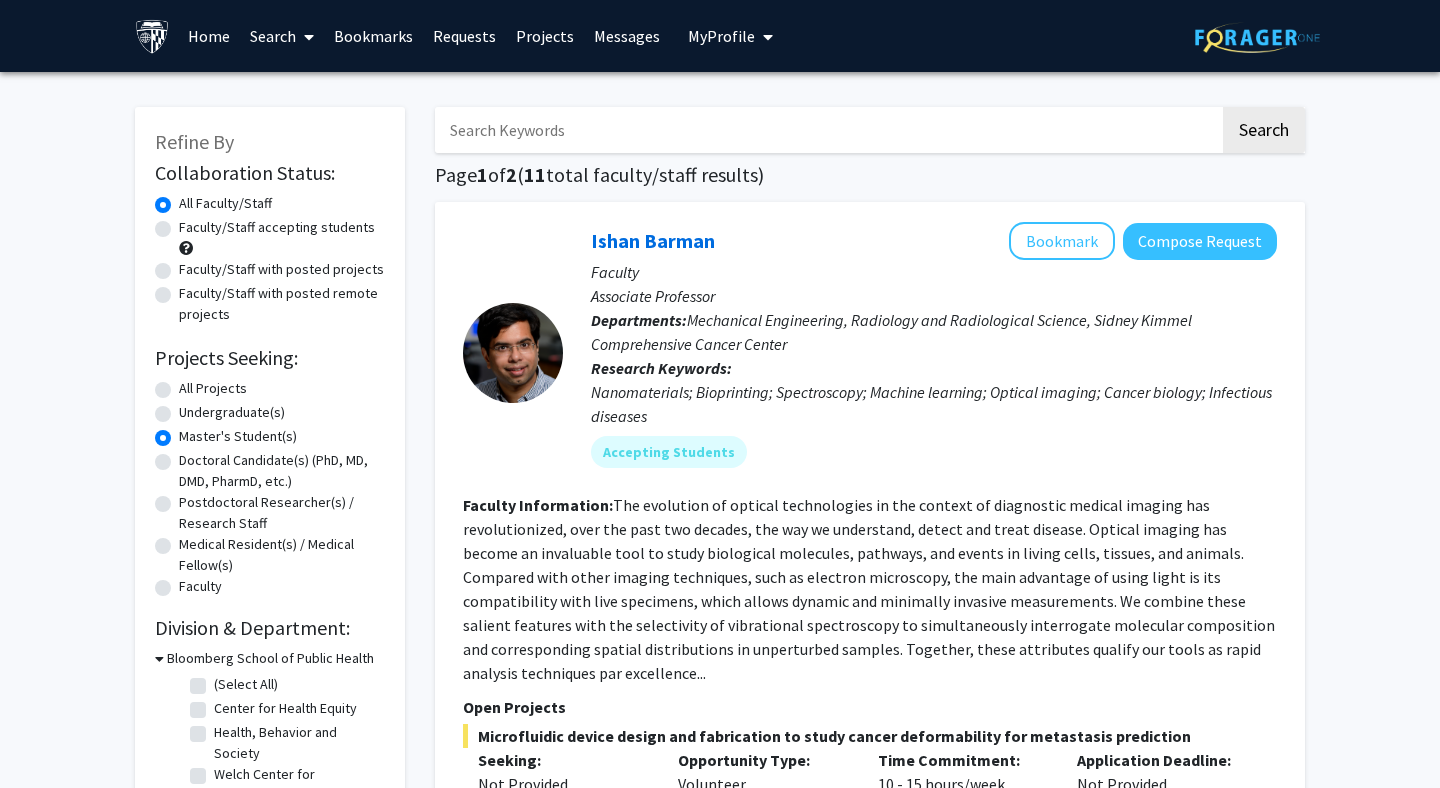 click 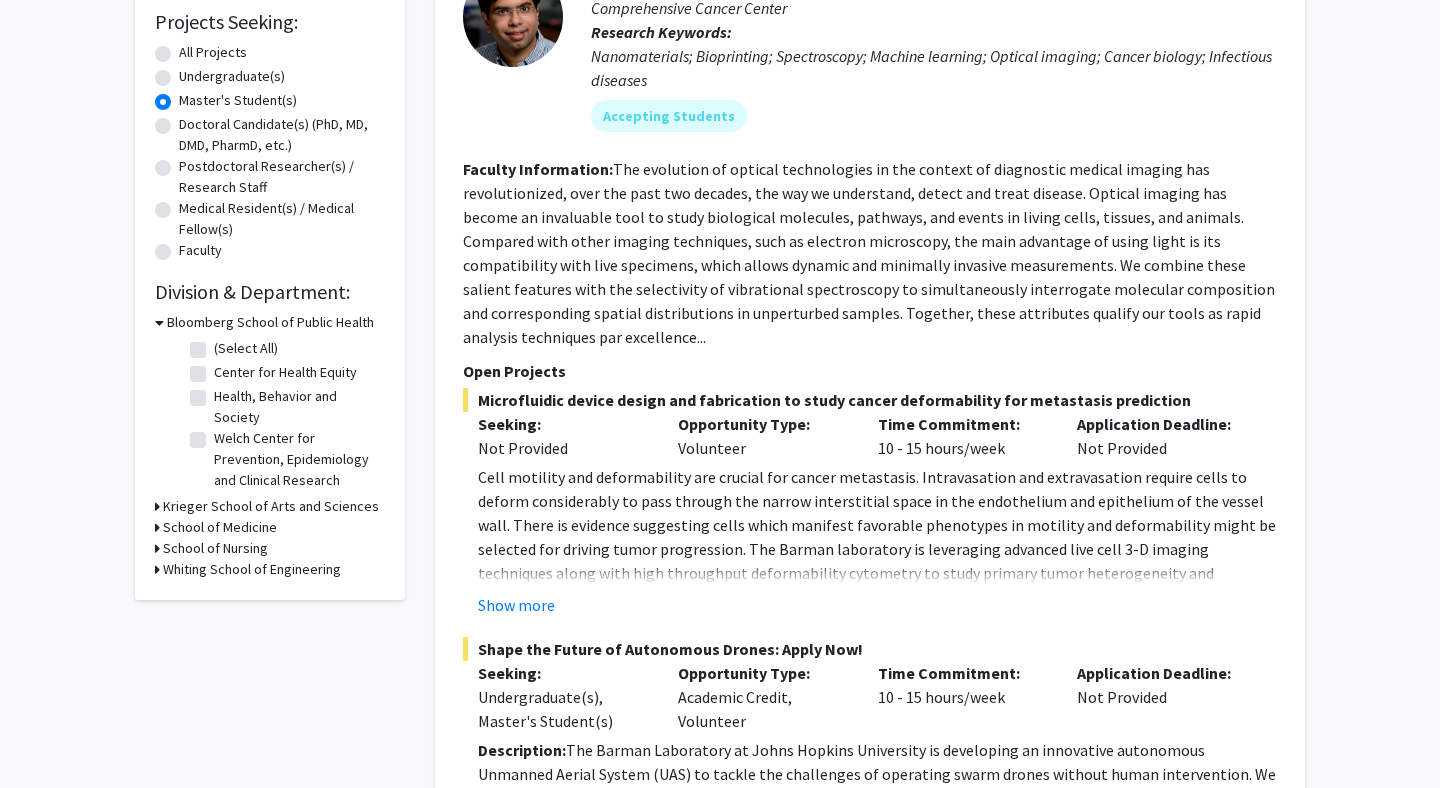 scroll, scrollTop: 320, scrollLeft: 0, axis: vertical 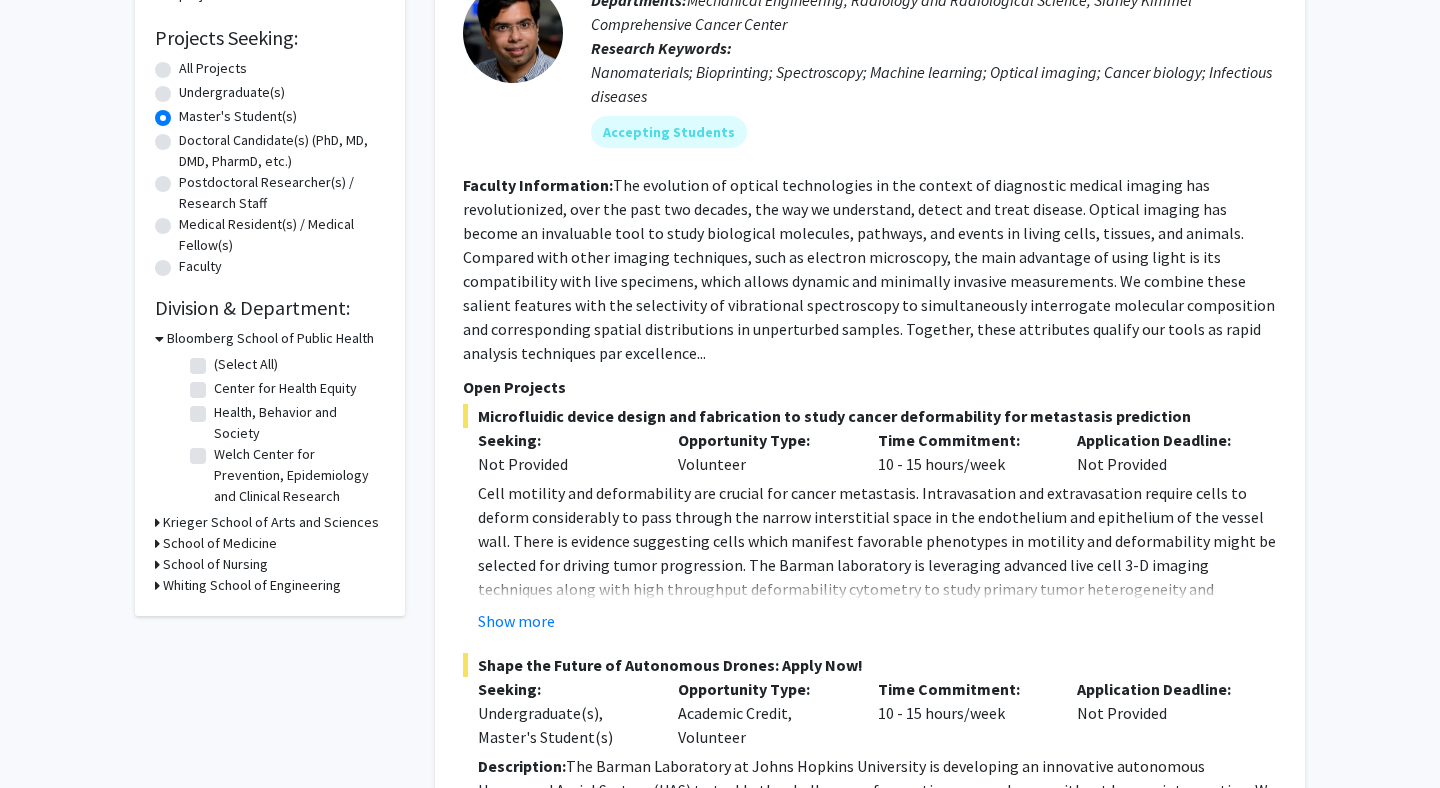 click on "All Projects" 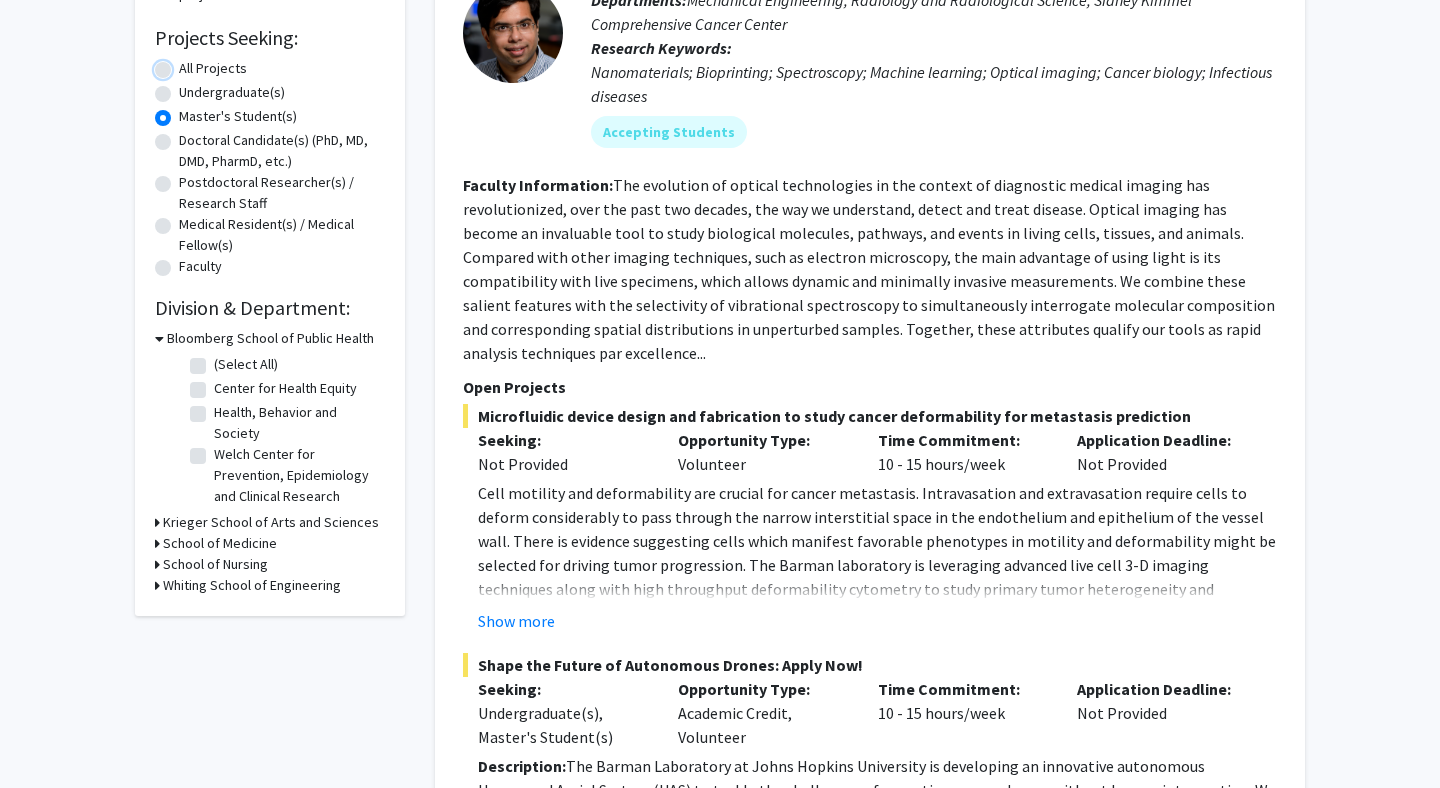 click on "All Projects" at bounding box center [185, 64] 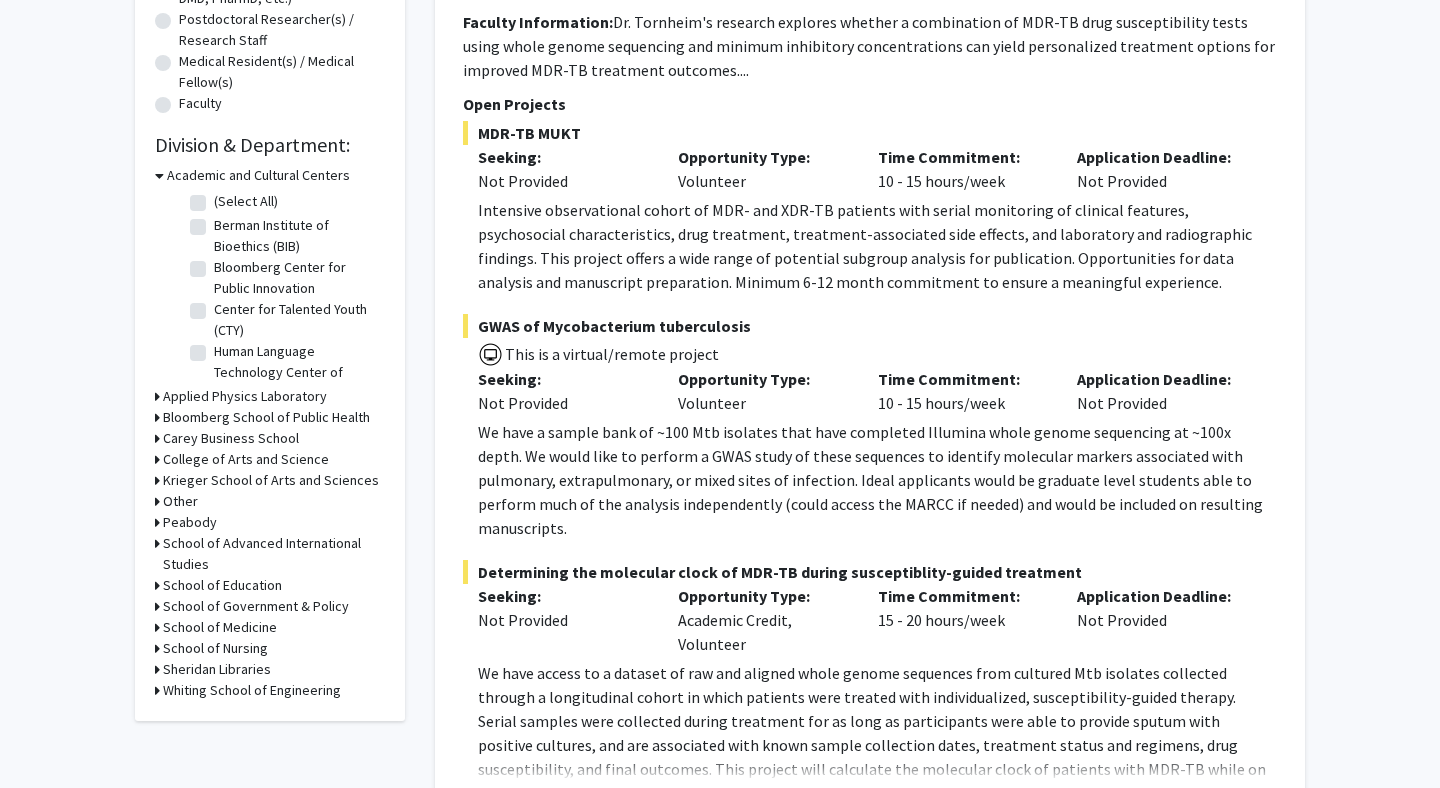 scroll, scrollTop: 493, scrollLeft: 0, axis: vertical 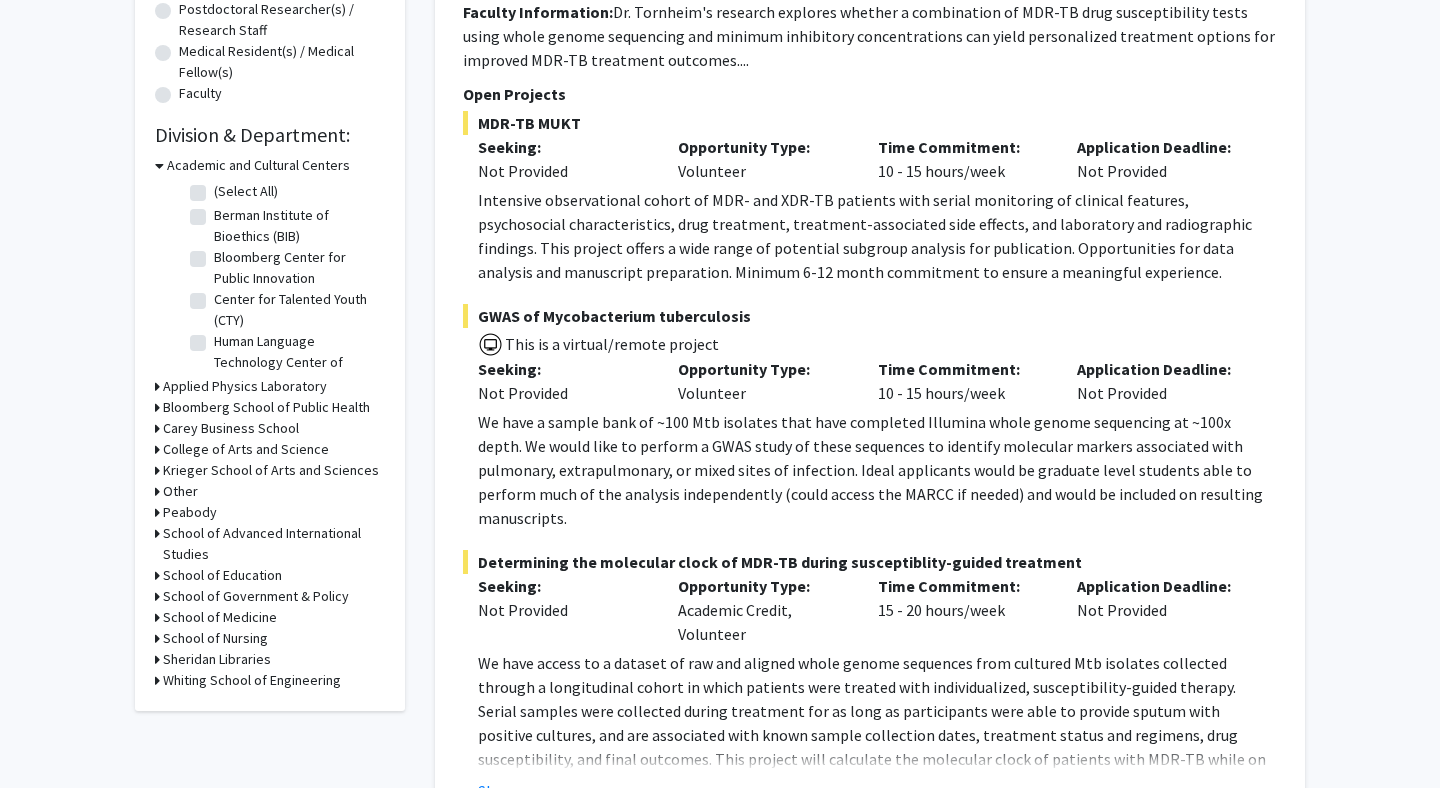 click 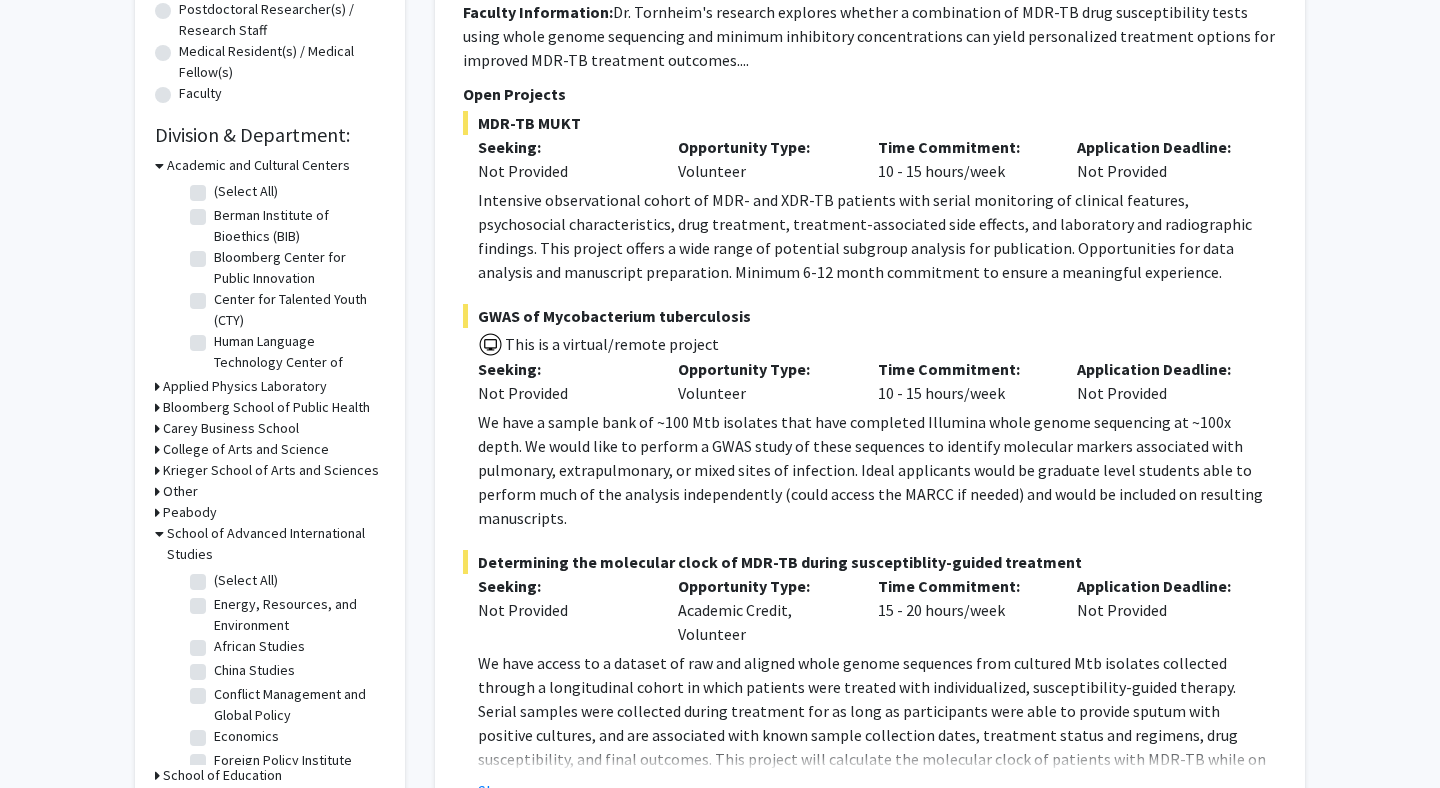 click on "(Select All)" 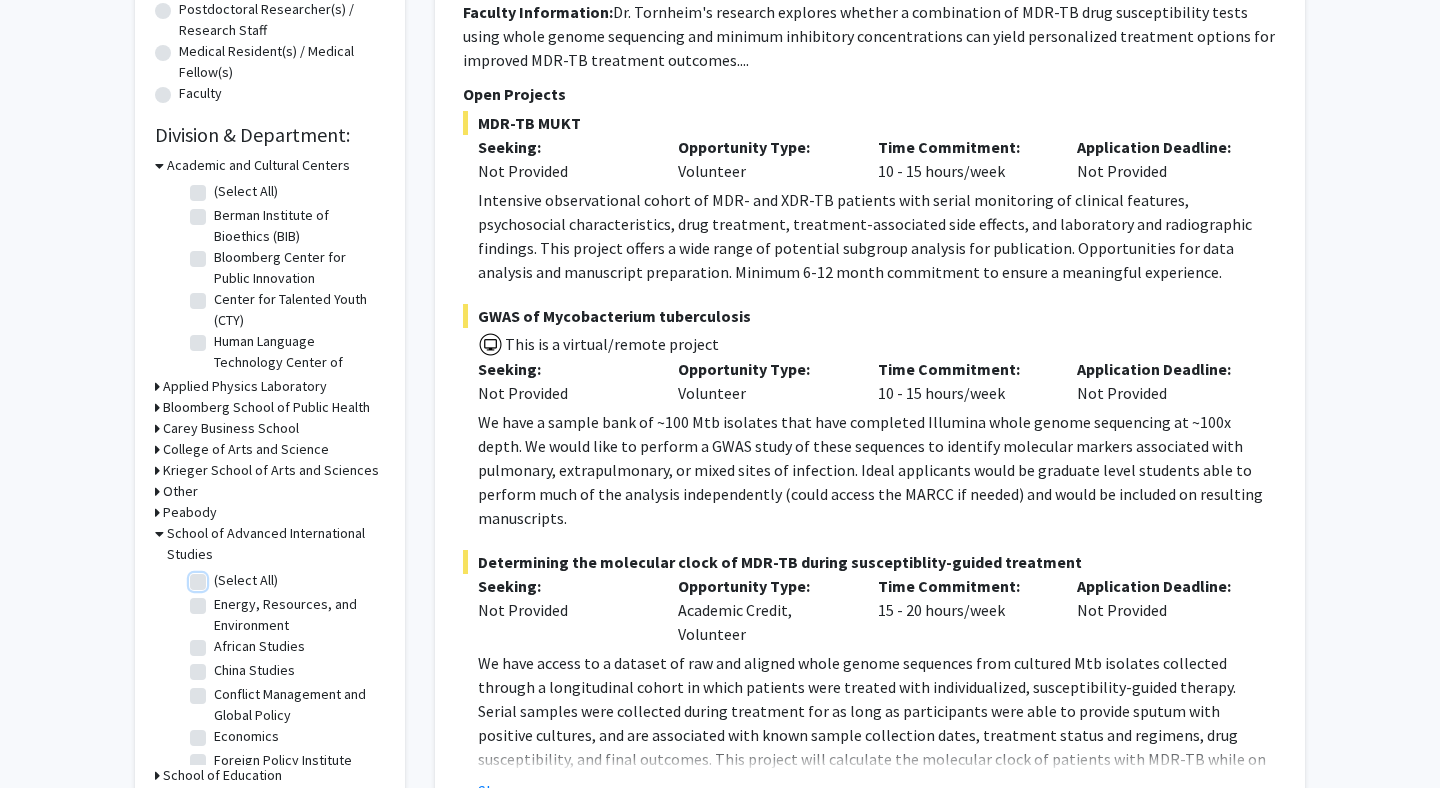 click on "(Select All)" at bounding box center [220, 576] 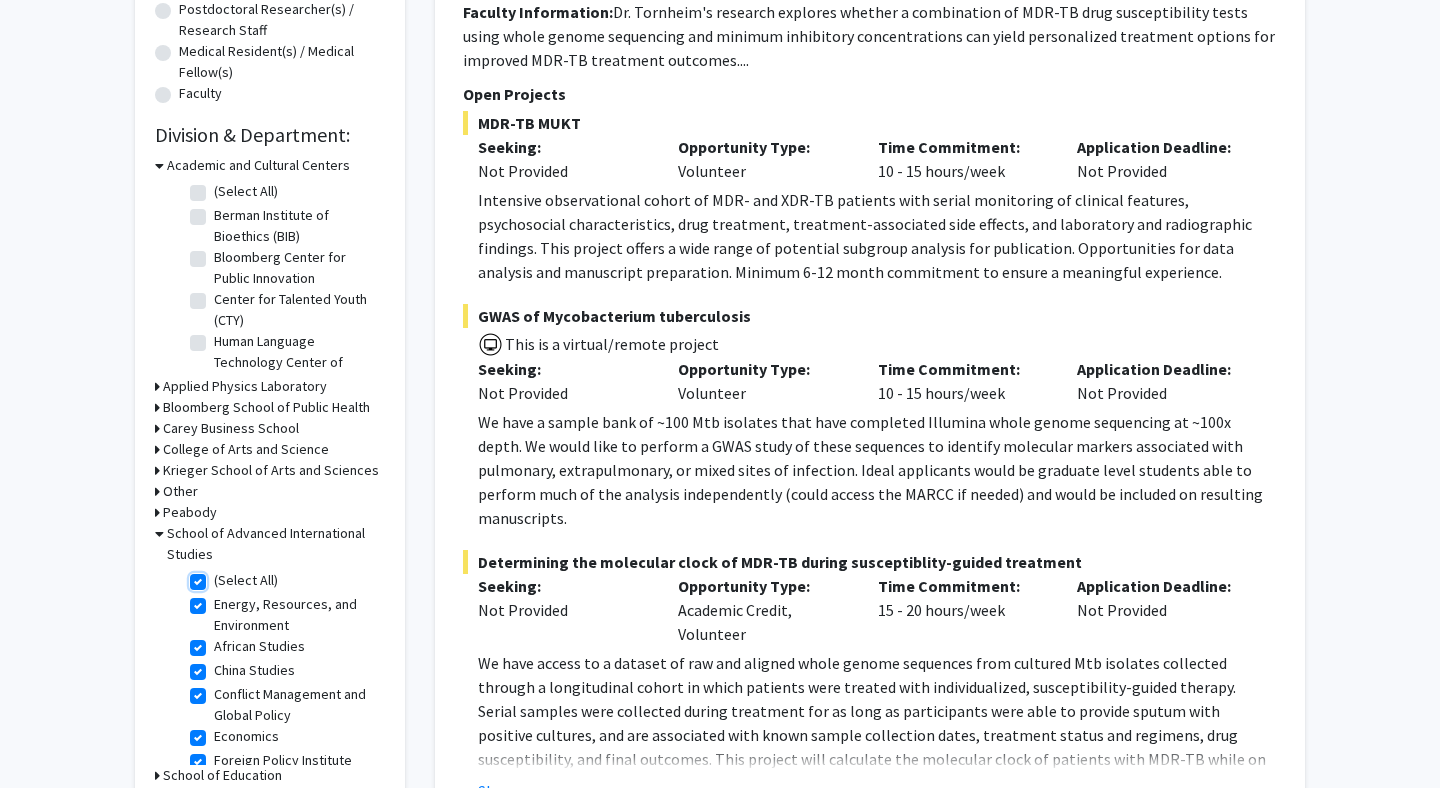 checkbox on "true" 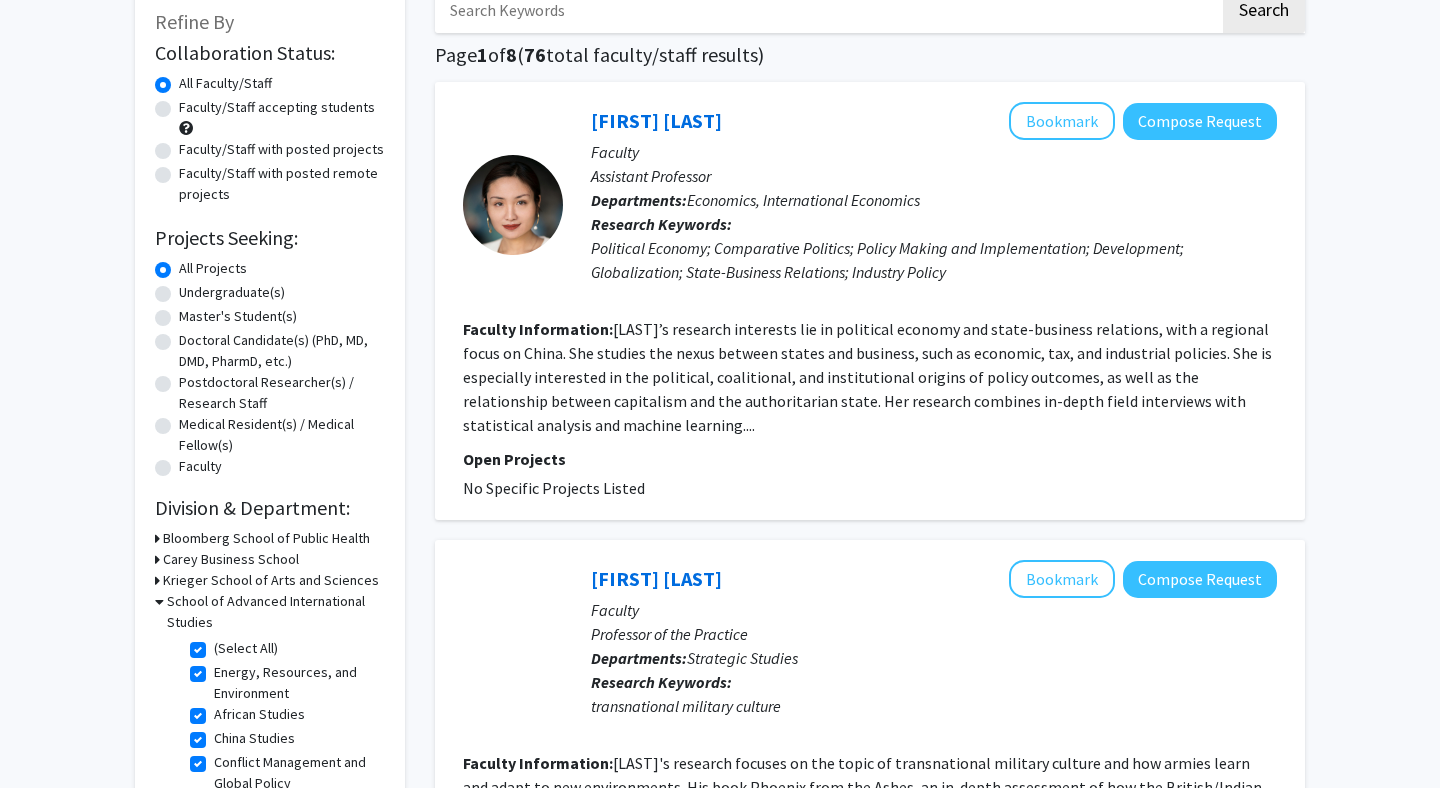 scroll, scrollTop: 0, scrollLeft: 0, axis: both 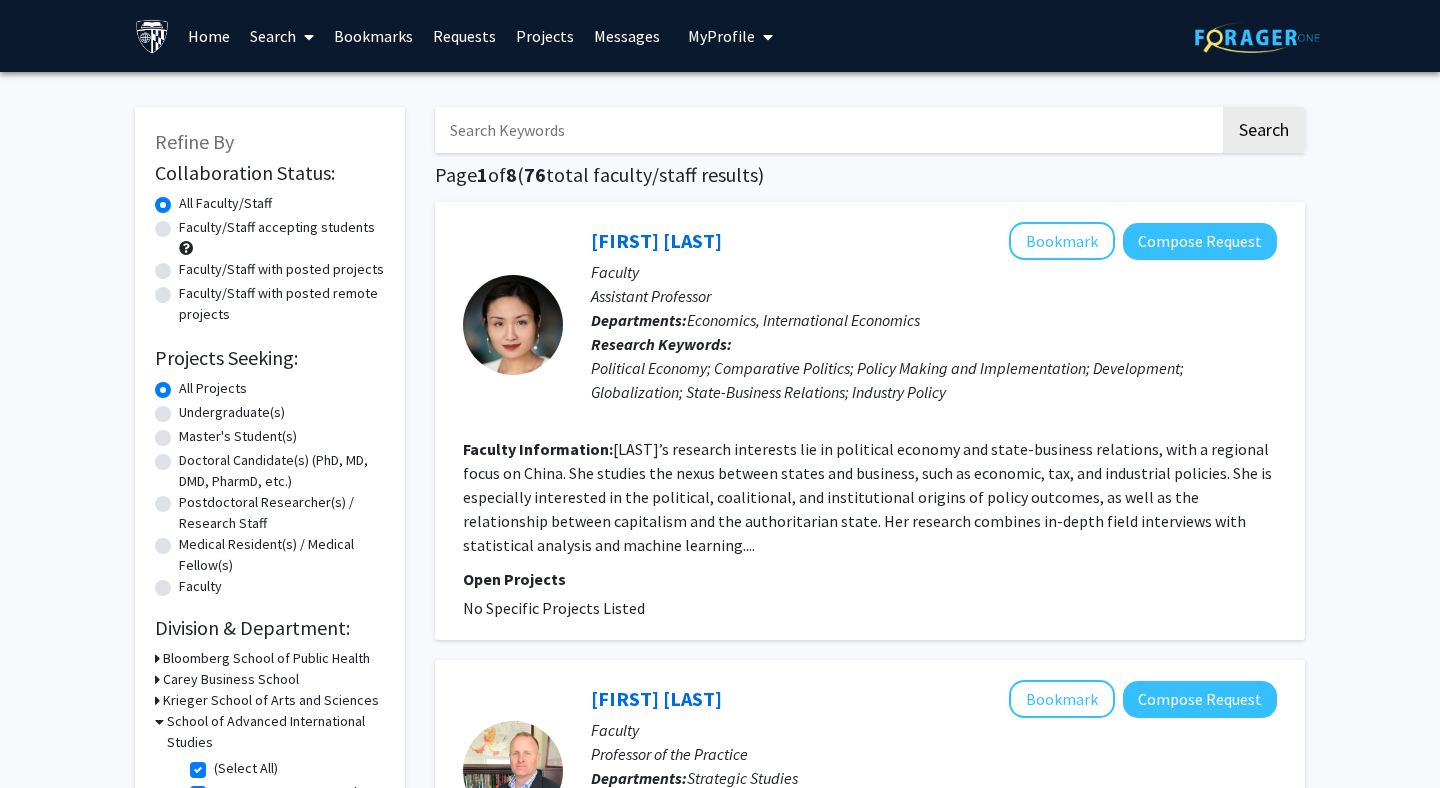 click on "Faculty/Staff with posted projects" 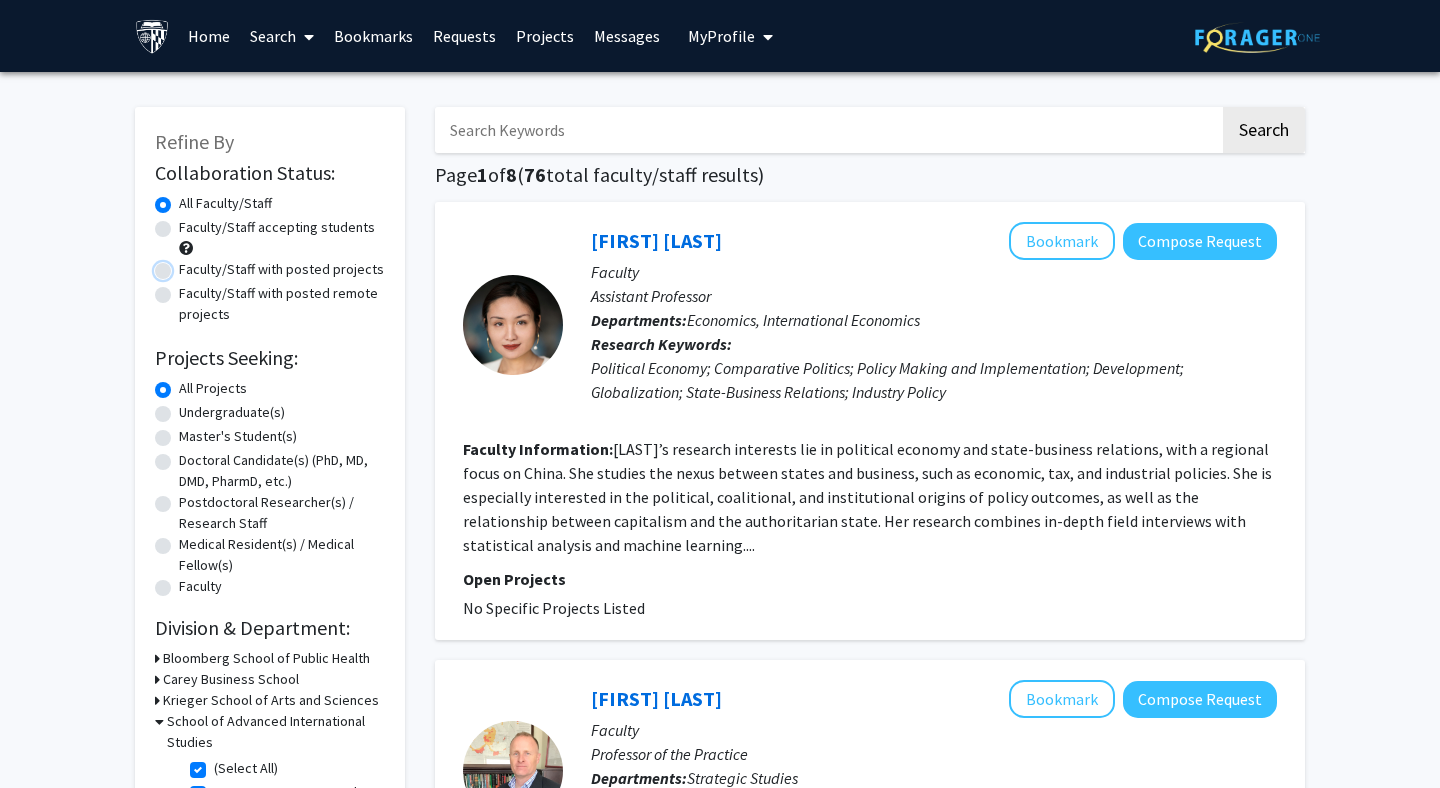 click on "Faculty/Staff with posted projects" at bounding box center [185, 265] 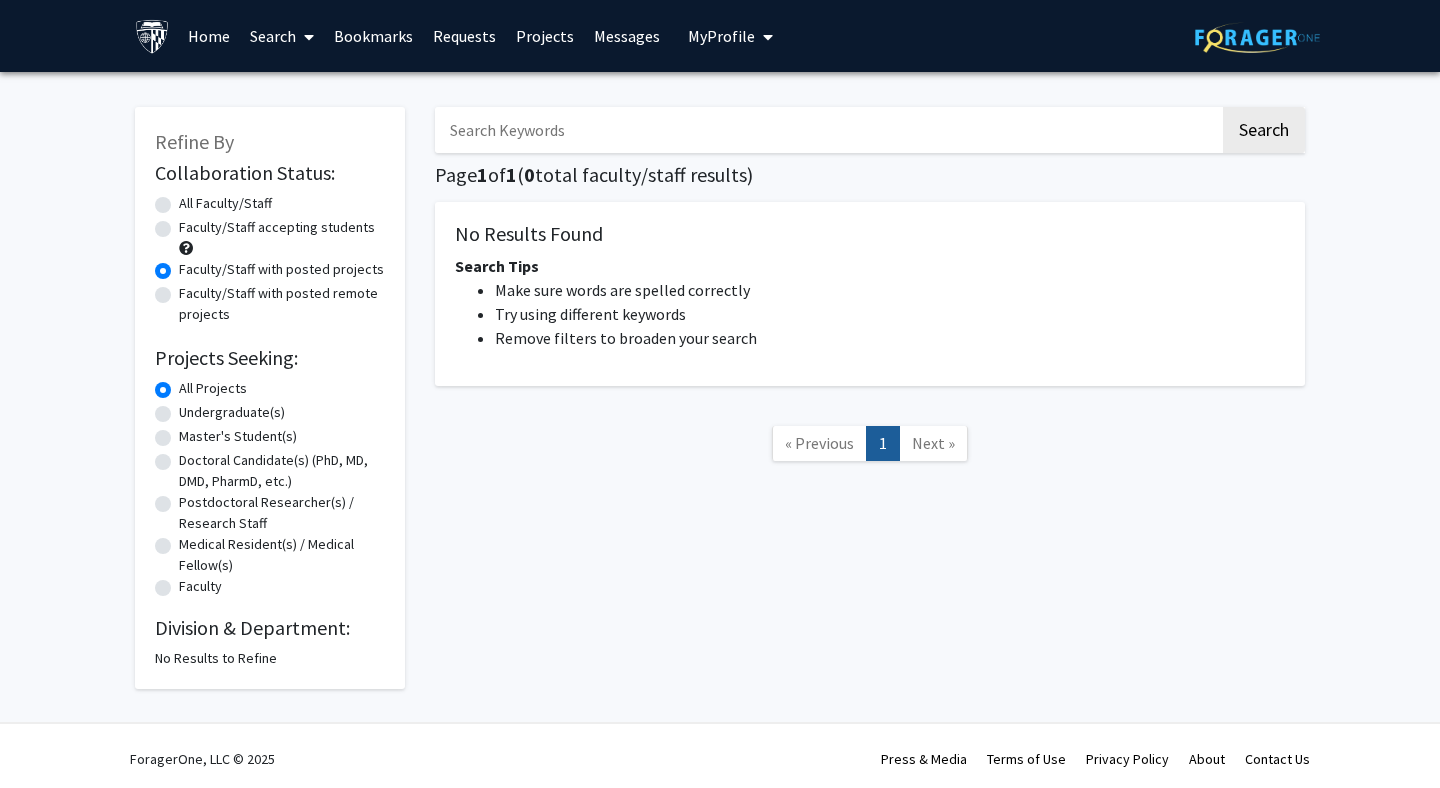 click on "Faculty/Staff accepting students" 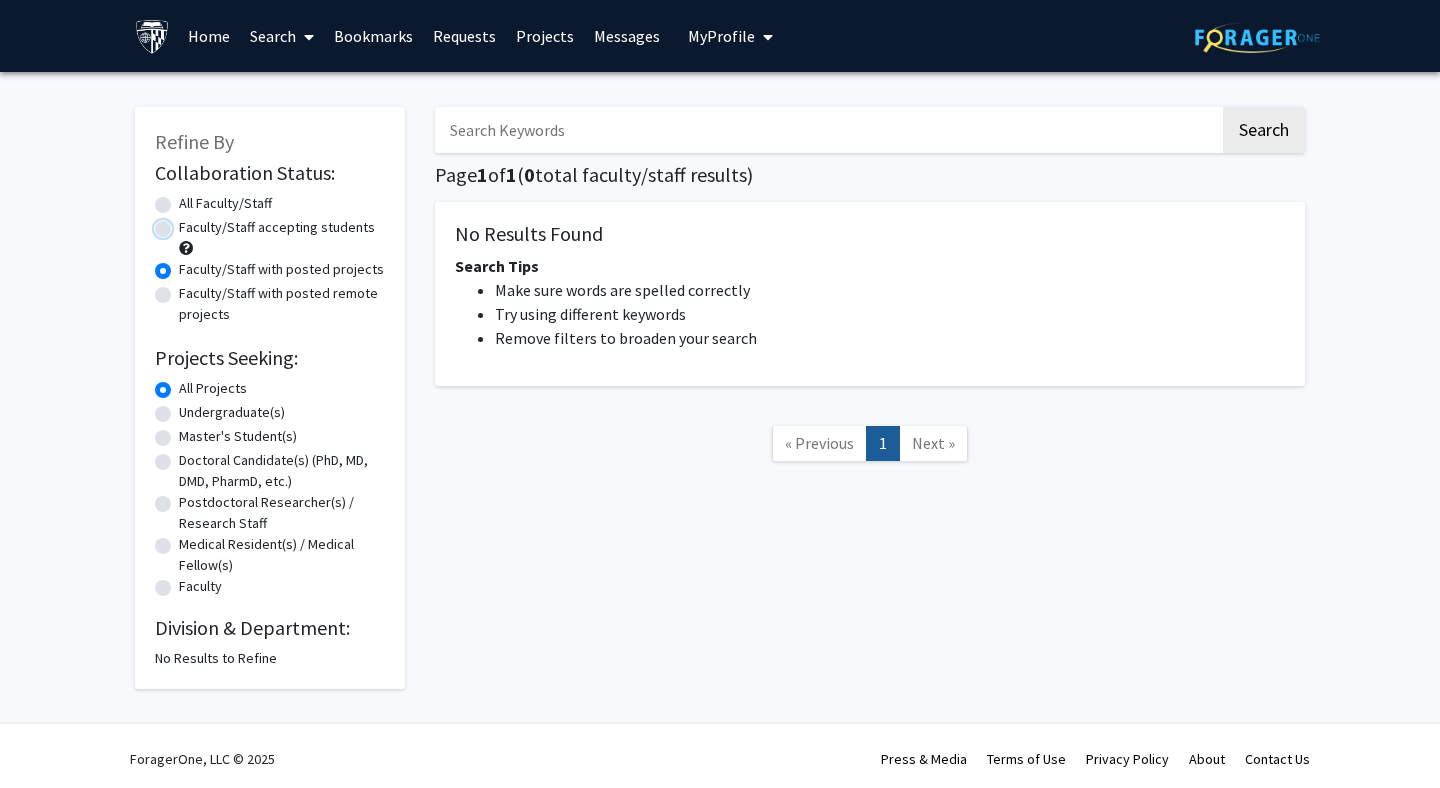 click on "Faculty/Staff accepting students" at bounding box center [185, 223] 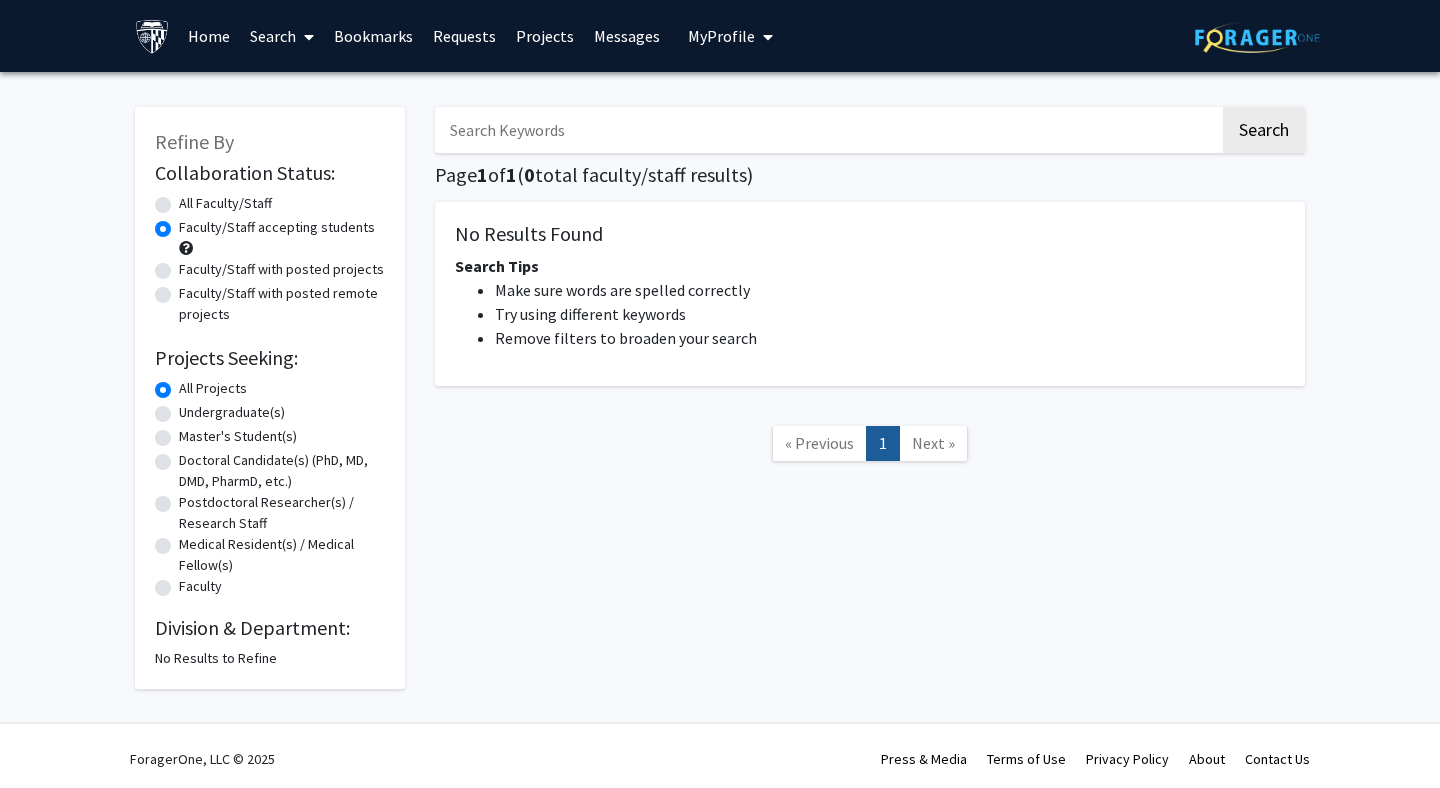 click on "Faculty/Staff with posted remote projects" 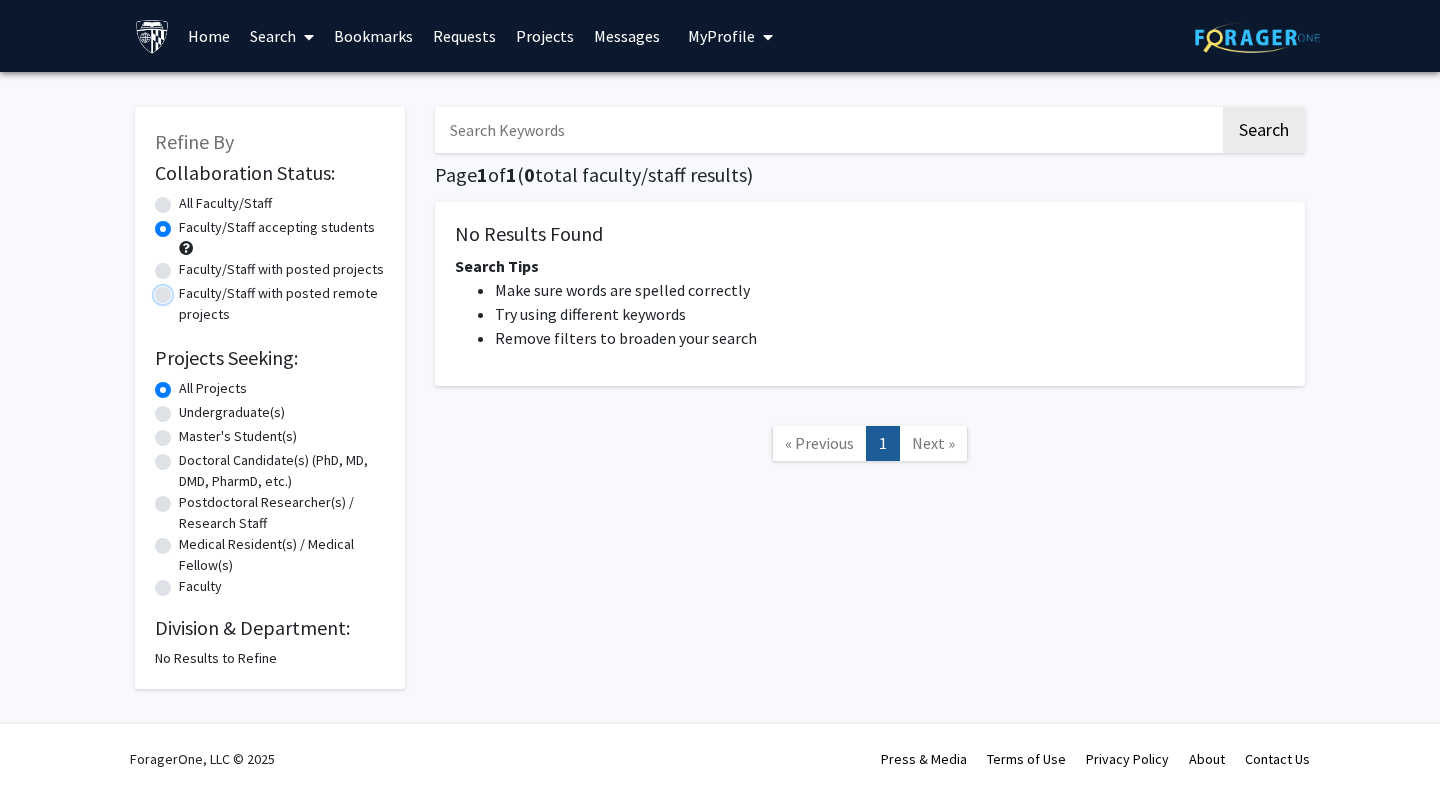 click on "Faculty/Staff with posted remote projects" at bounding box center [185, 289] 